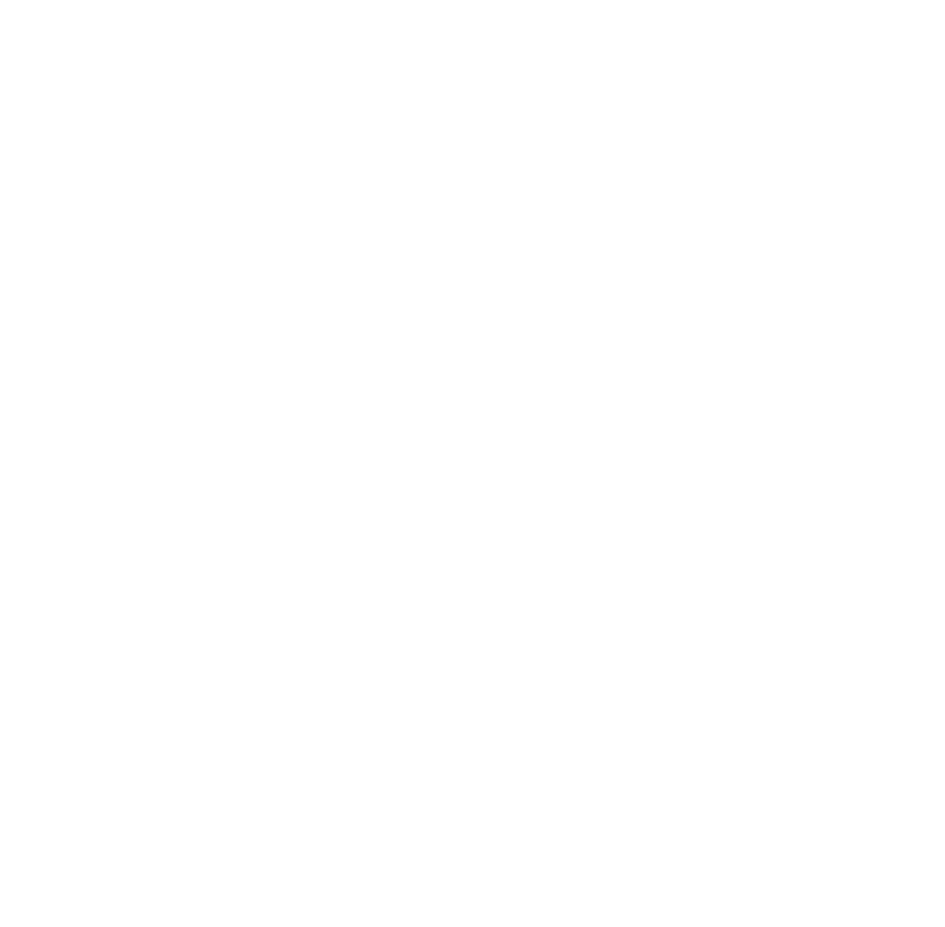 scroll, scrollTop: 0, scrollLeft: 0, axis: both 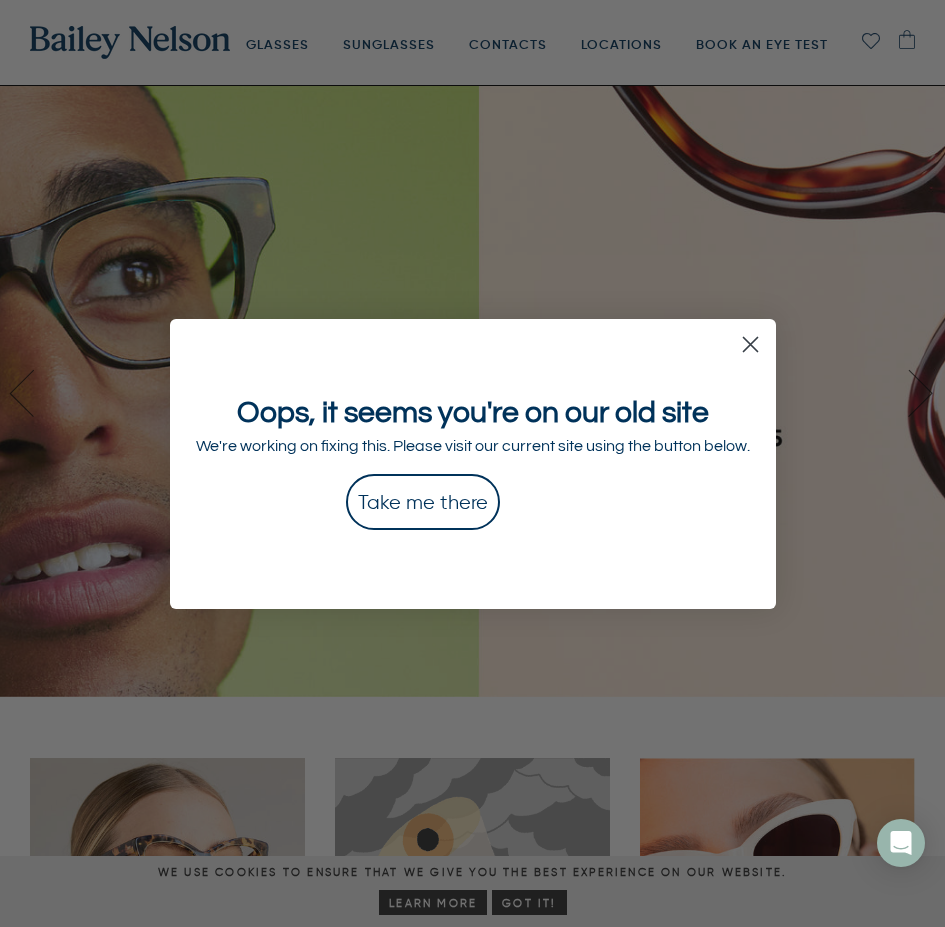 click 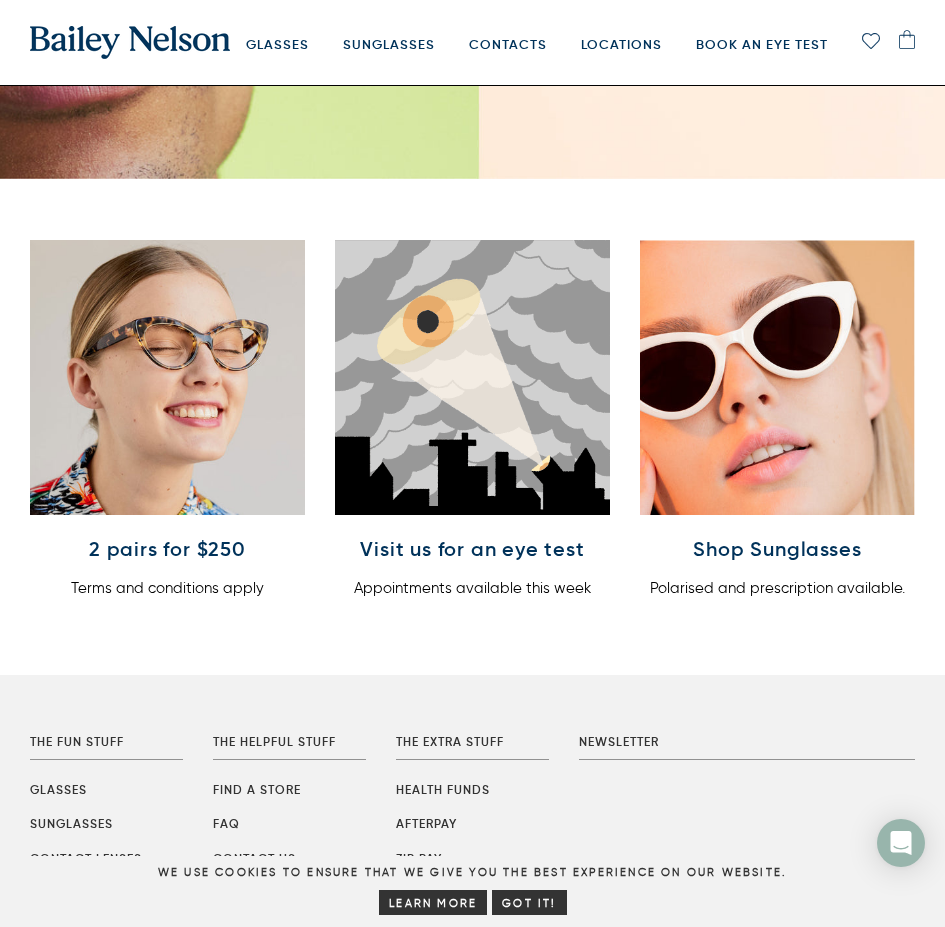 scroll, scrollTop: 872, scrollLeft: 0, axis: vertical 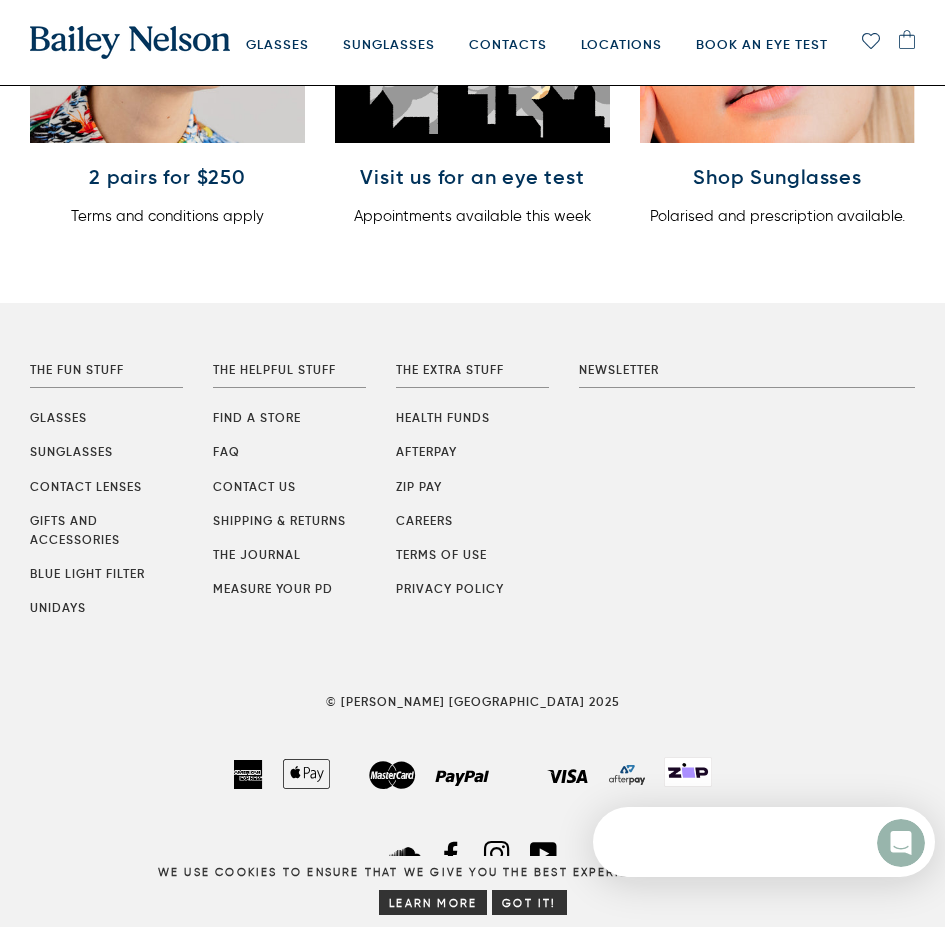 click on "Got It!" at bounding box center [529, 902] 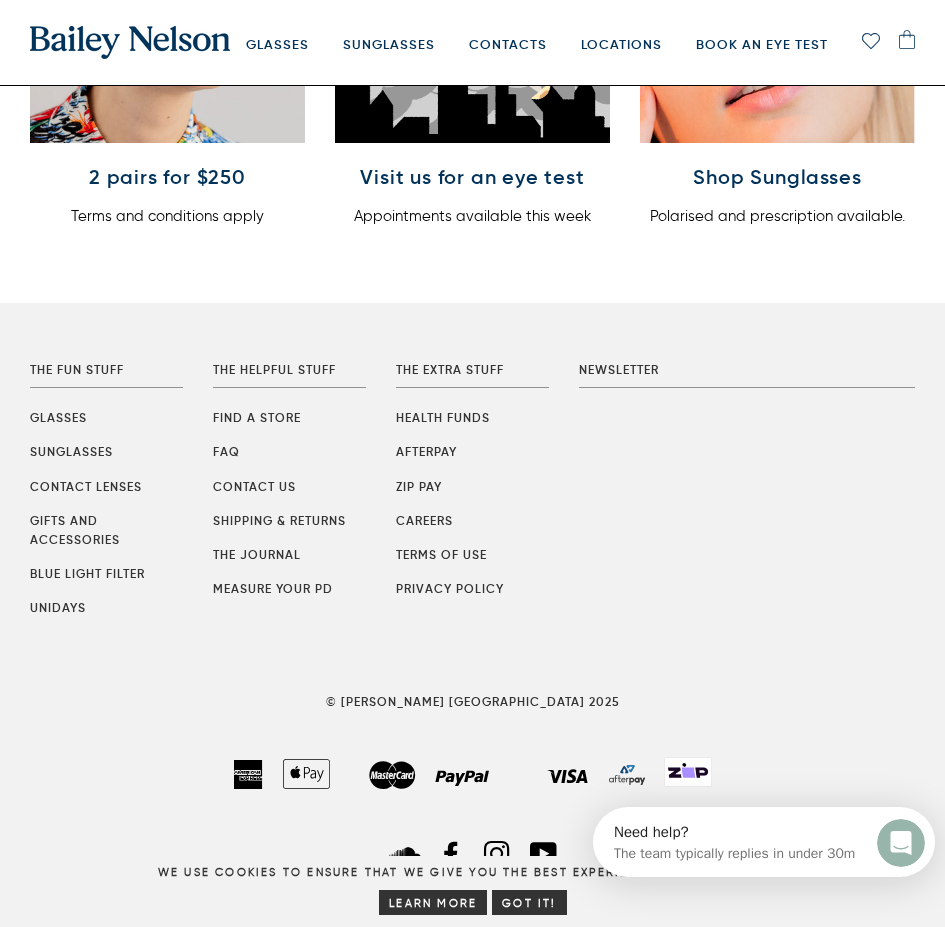 scroll, scrollTop: 0, scrollLeft: 0, axis: both 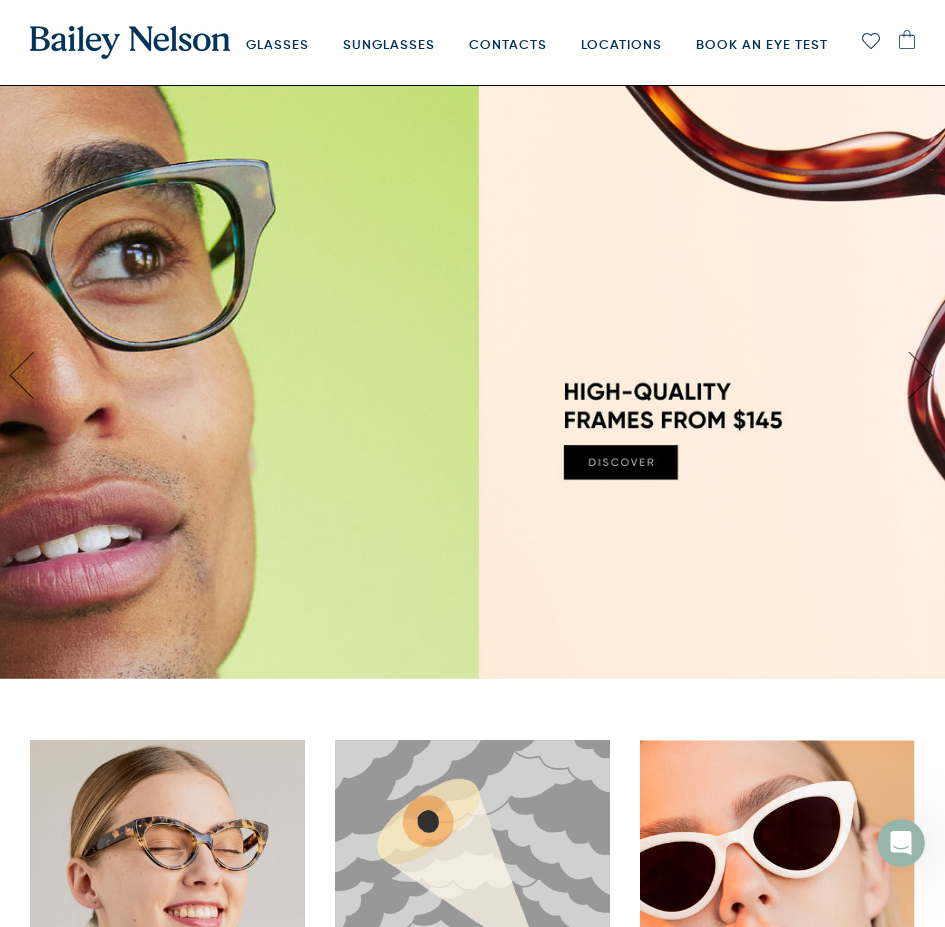 click at bounding box center [130, 42] 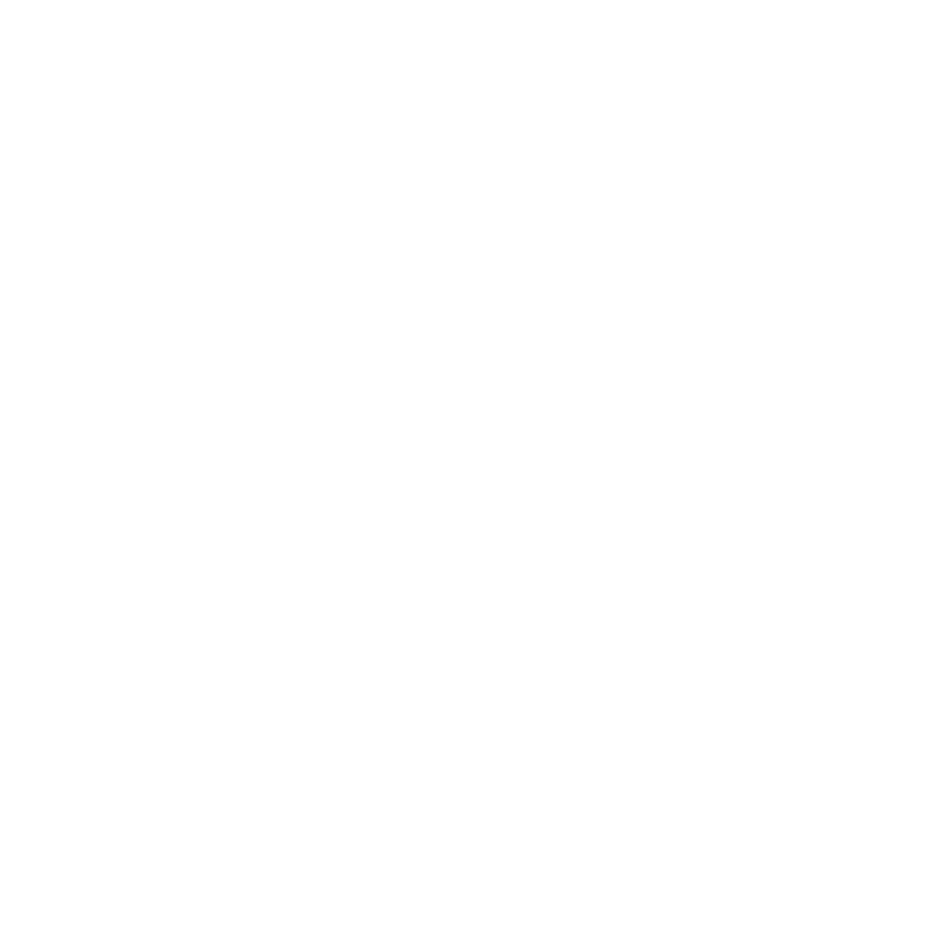scroll, scrollTop: 0, scrollLeft: 0, axis: both 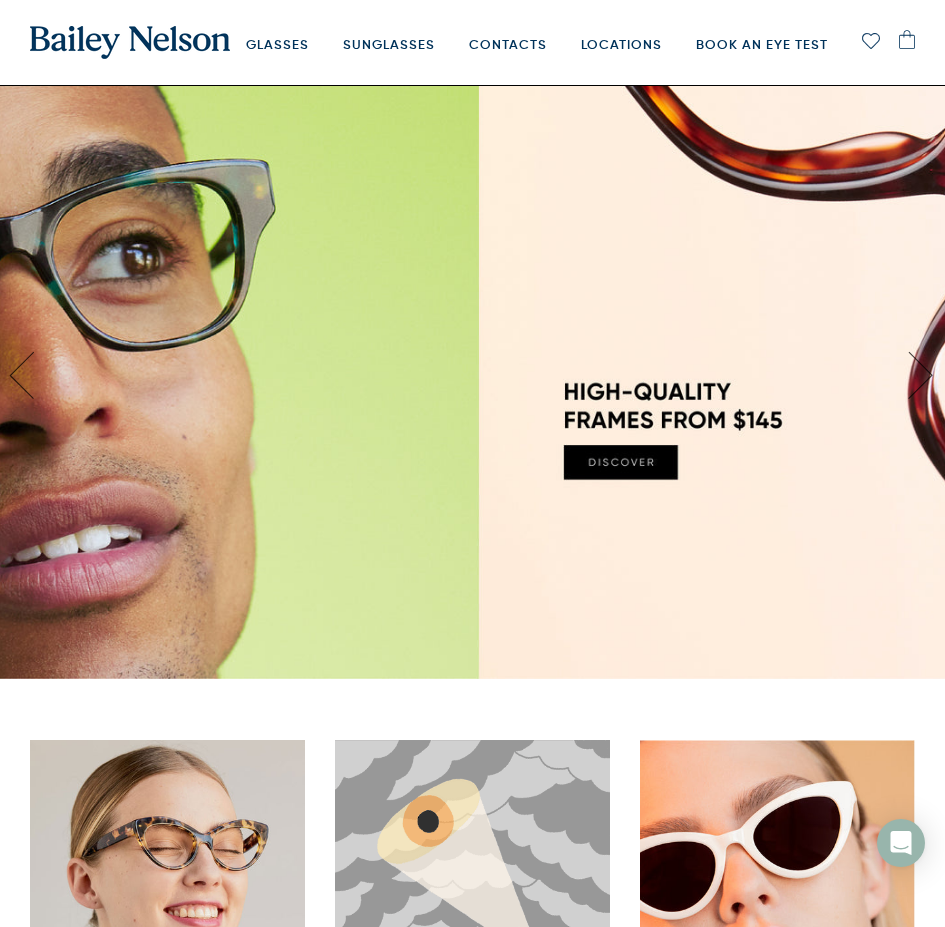 click at bounding box center (130, 42) 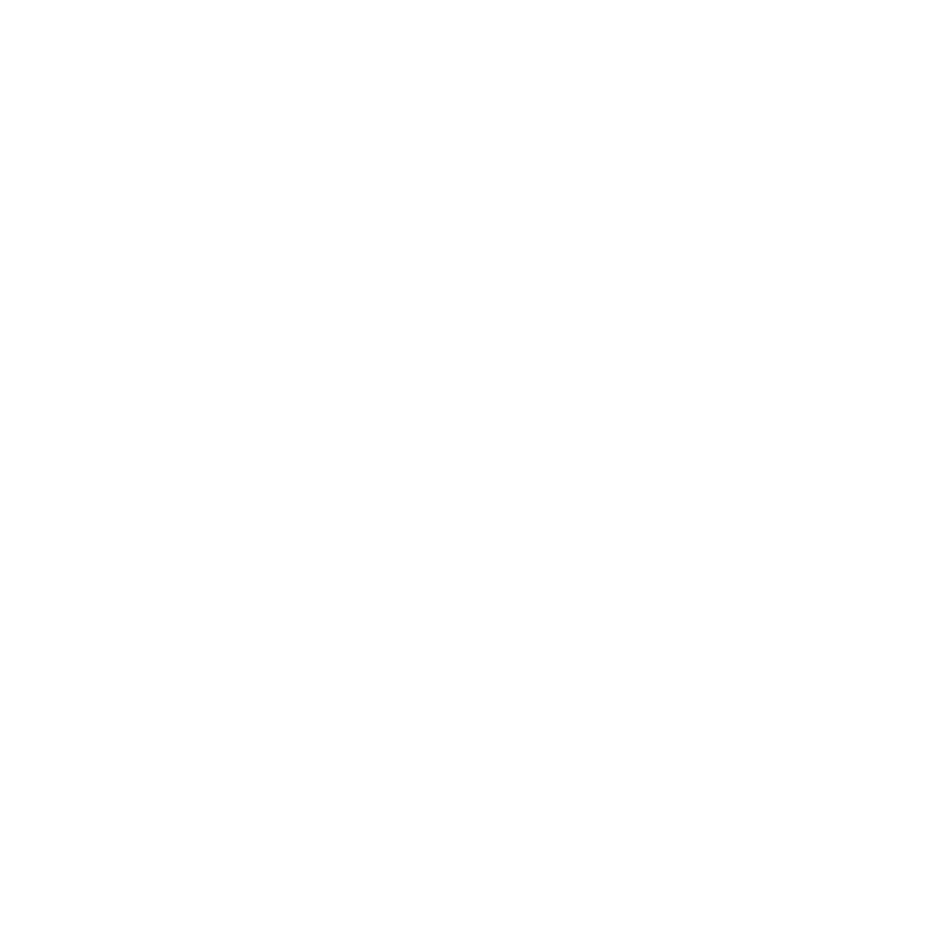 scroll, scrollTop: 0, scrollLeft: 0, axis: both 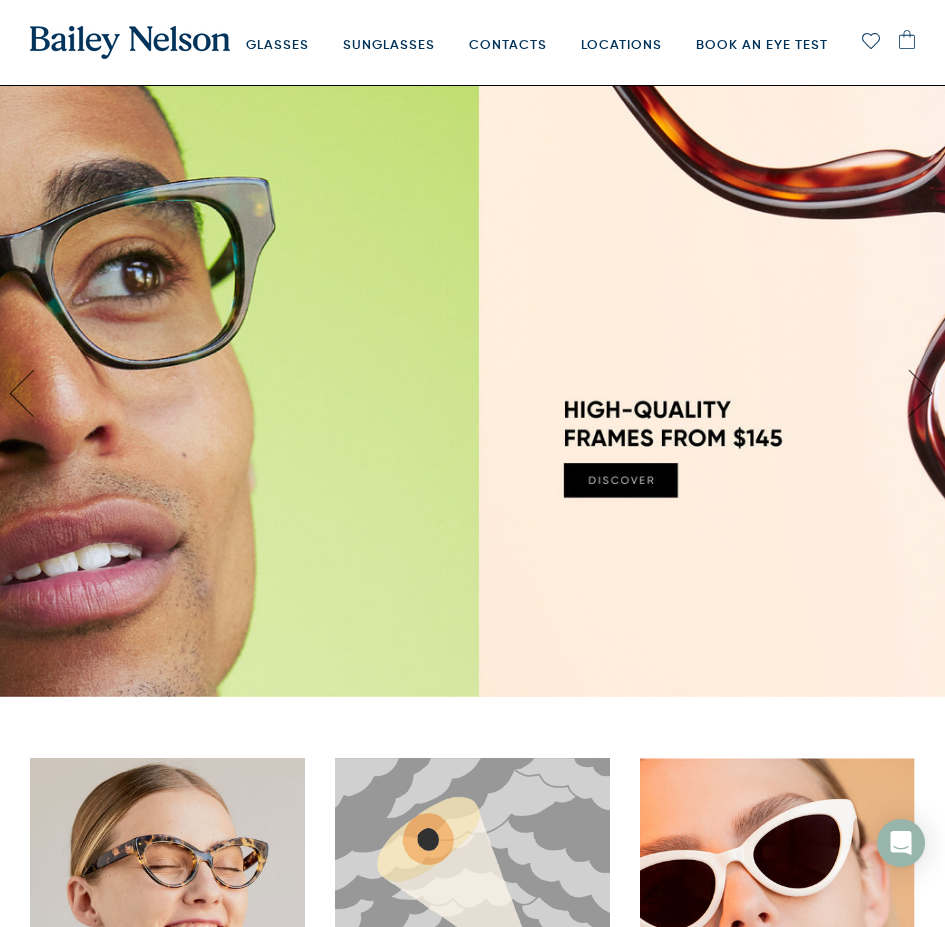 click at bounding box center [907, 39] 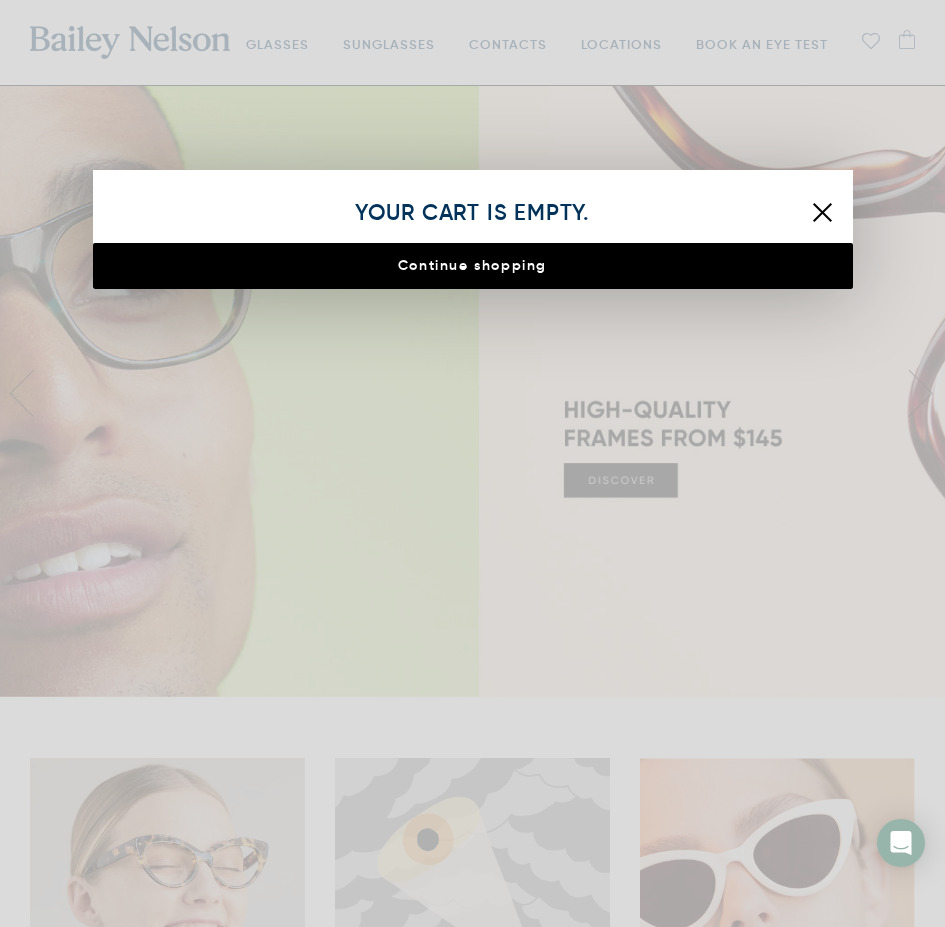 click on "Close Cart" at bounding box center (823, 212) 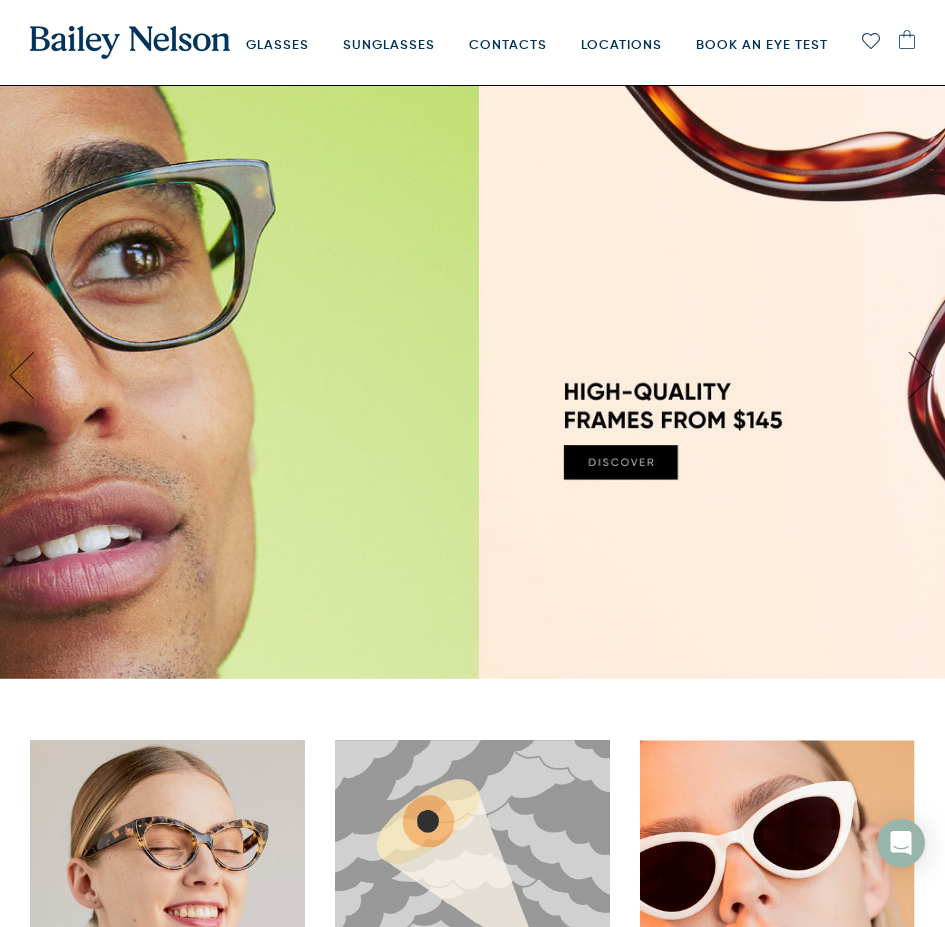 scroll, scrollTop: 300, scrollLeft: 0, axis: vertical 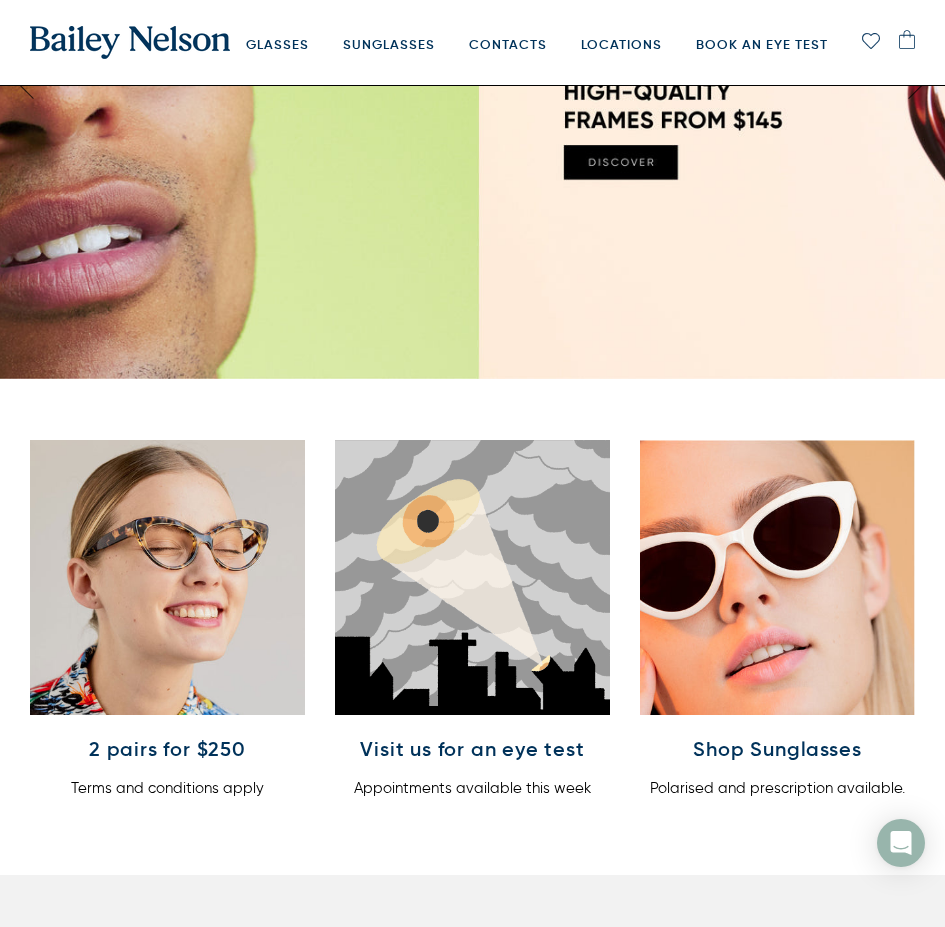 click at bounding box center [777, 577] 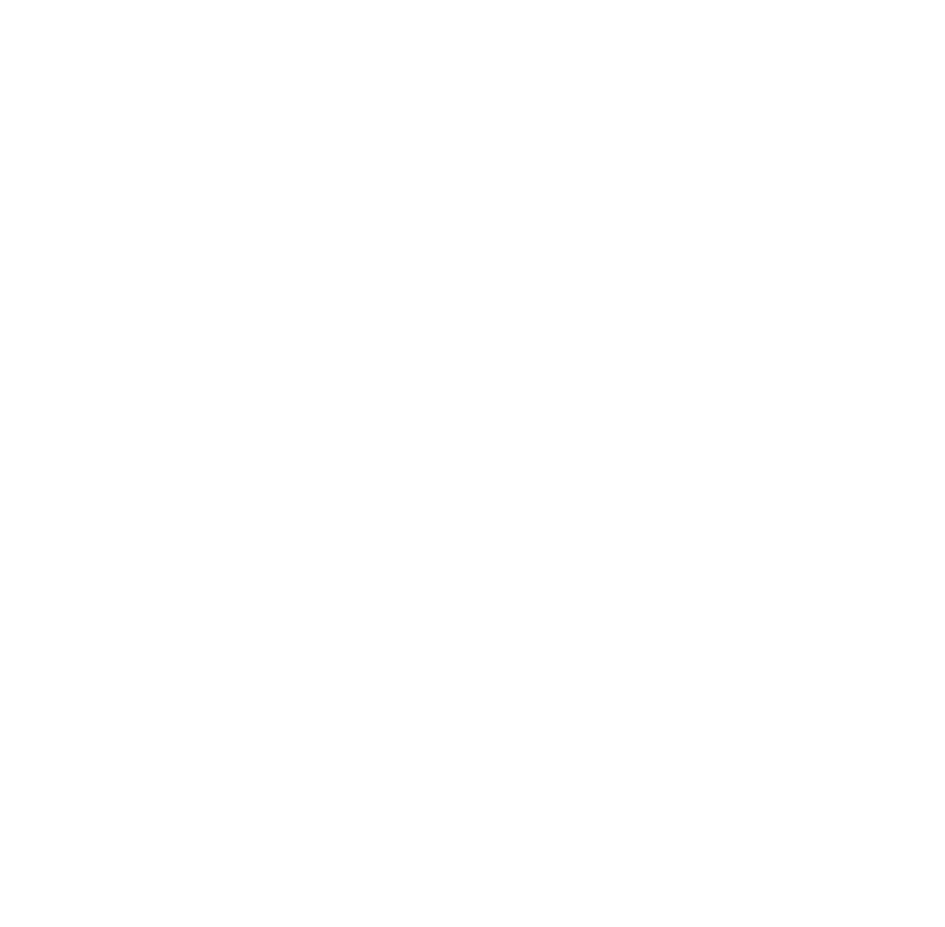scroll, scrollTop: 0, scrollLeft: 0, axis: both 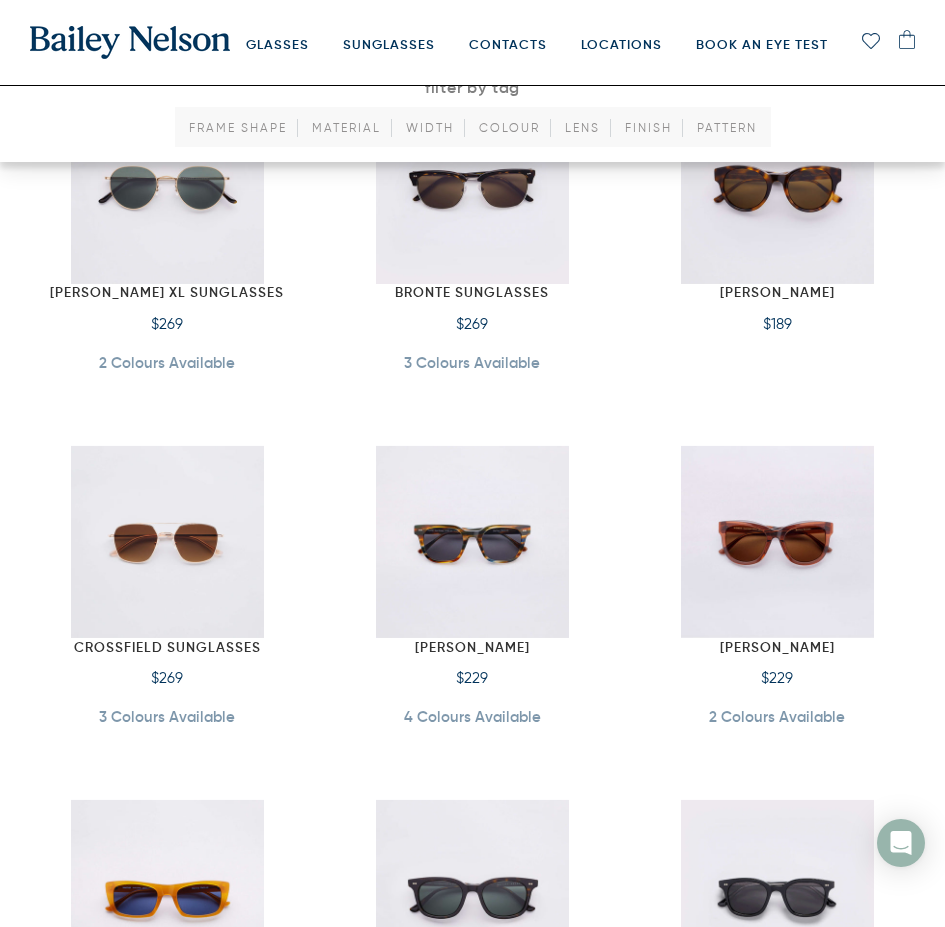 click at bounding box center (777, 187) 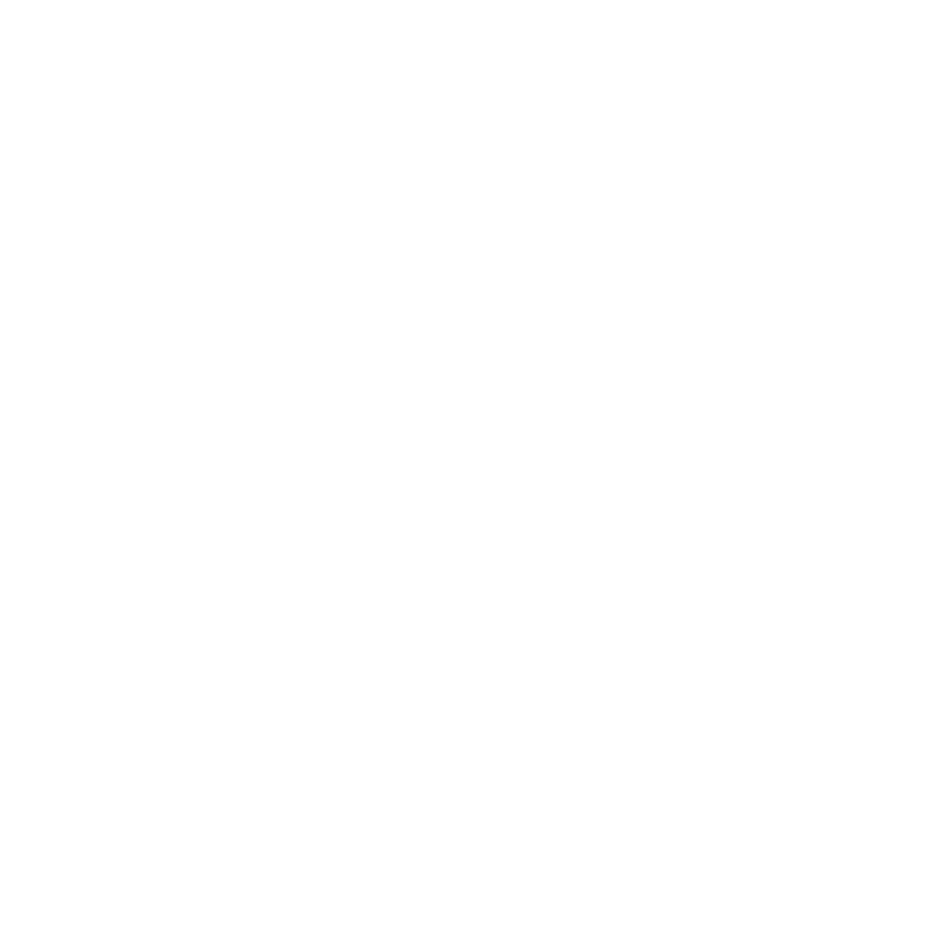scroll, scrollTop: 1629, scrollLeft: 0, axis: vertical 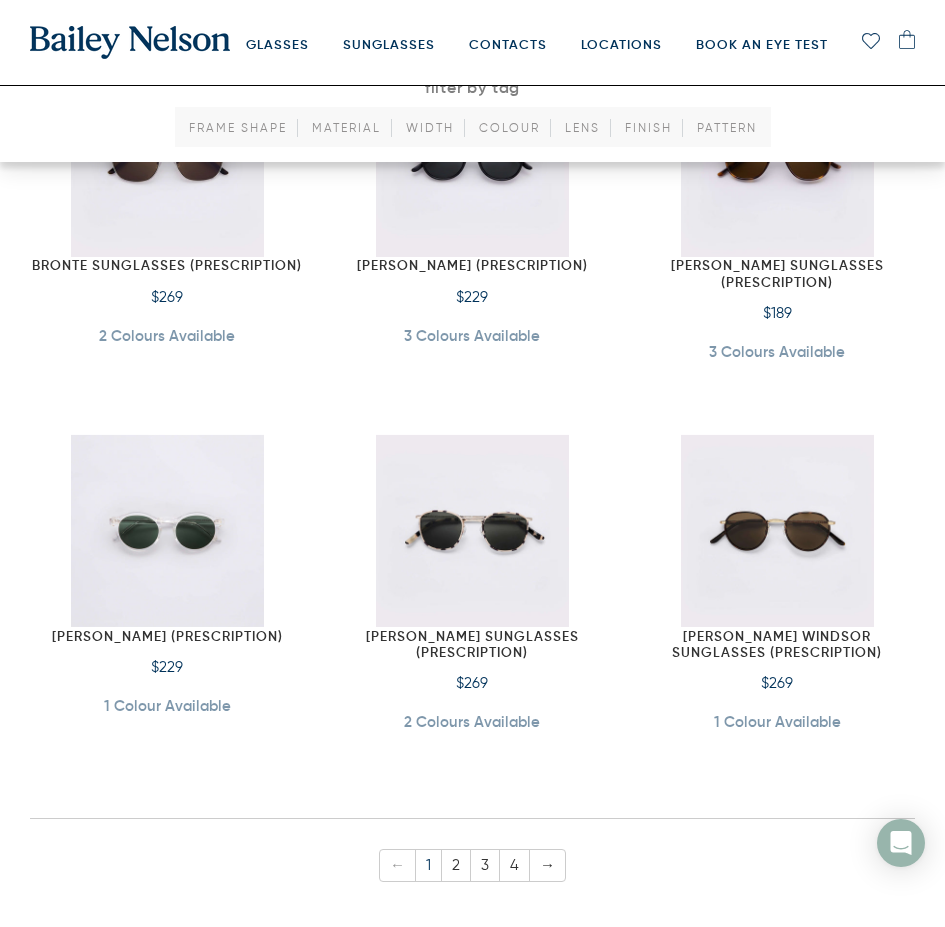 click at bounding box center [777, -210] 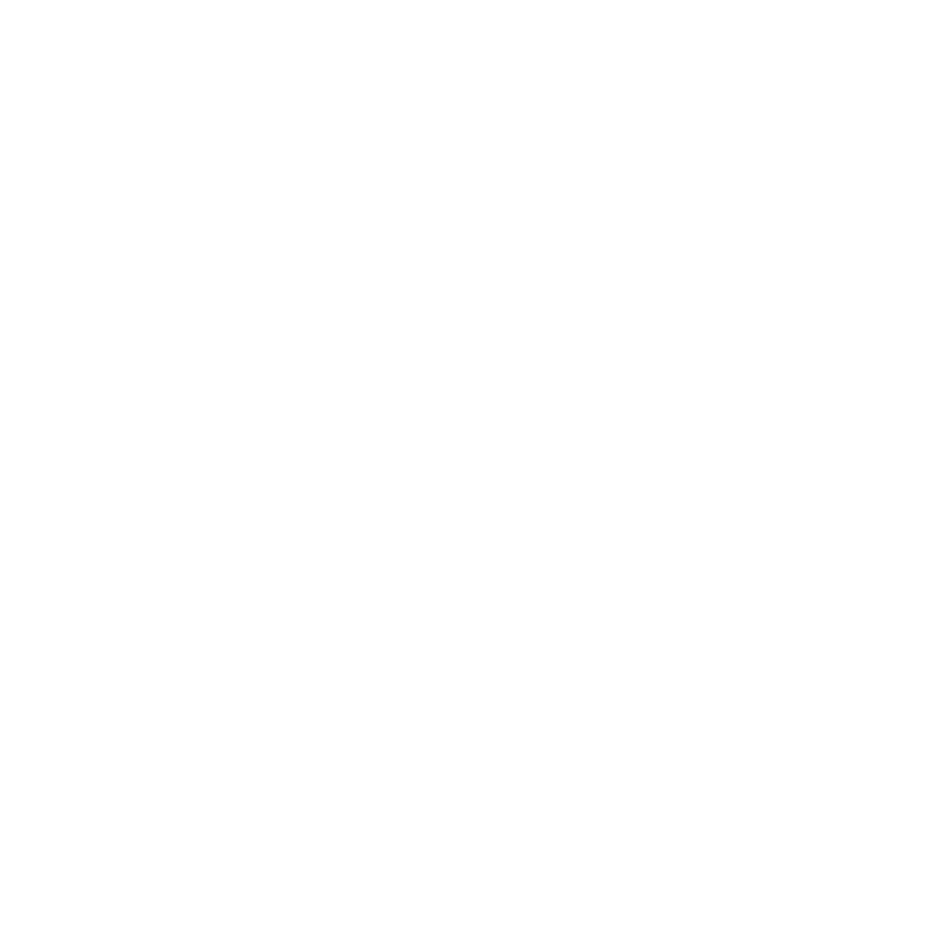 scroll, scrollTop: 5300, scrollLeft: 0, axis: vertical 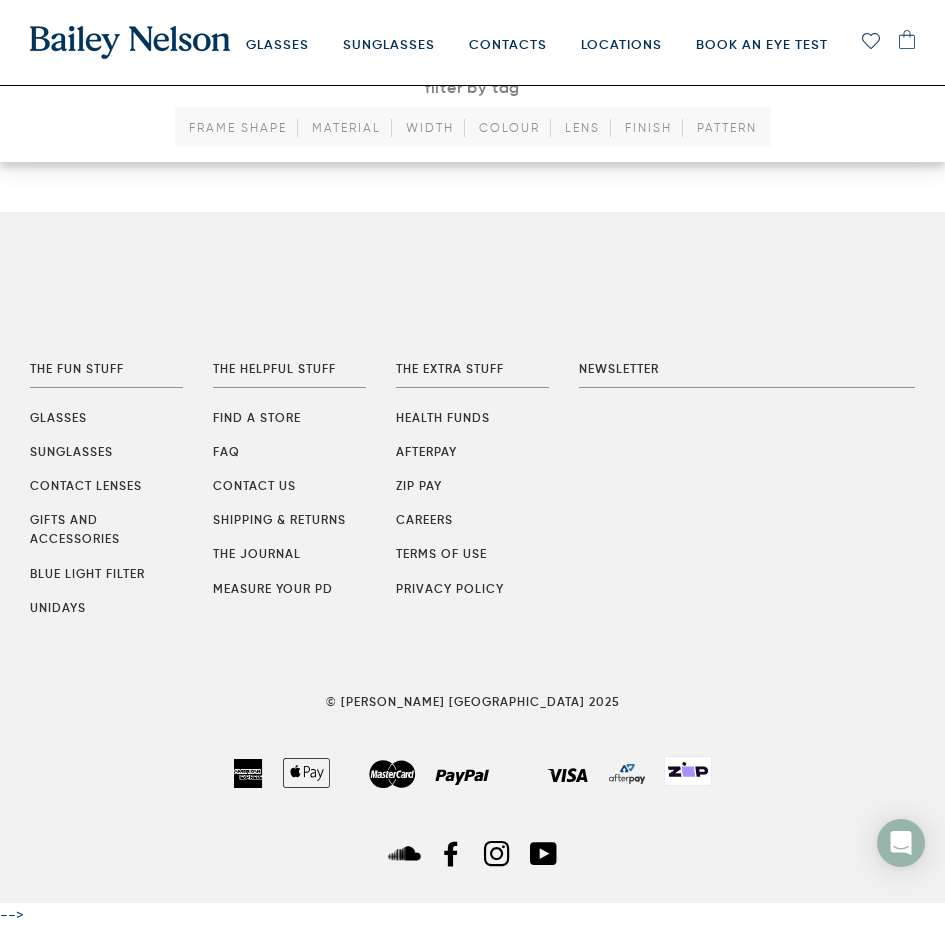 click on "2" at bounding box center (456, 38) 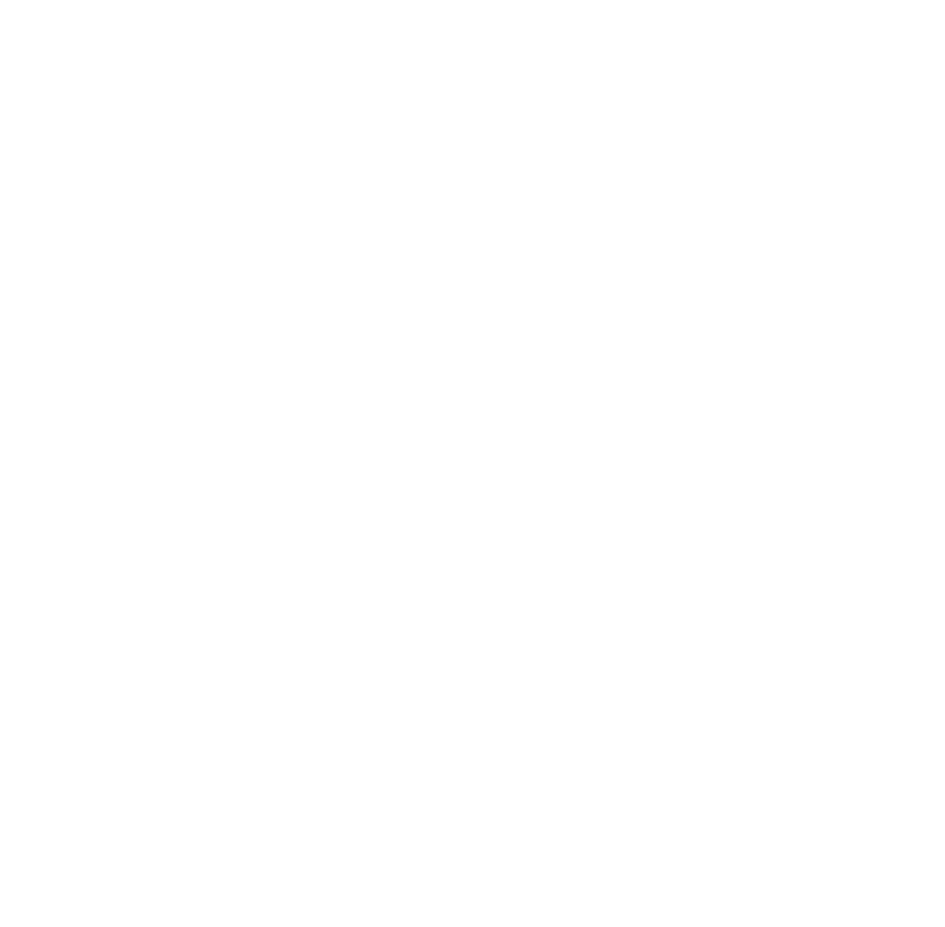 scroll, scrollTop: 0, scrollLeft: 0, axis: both 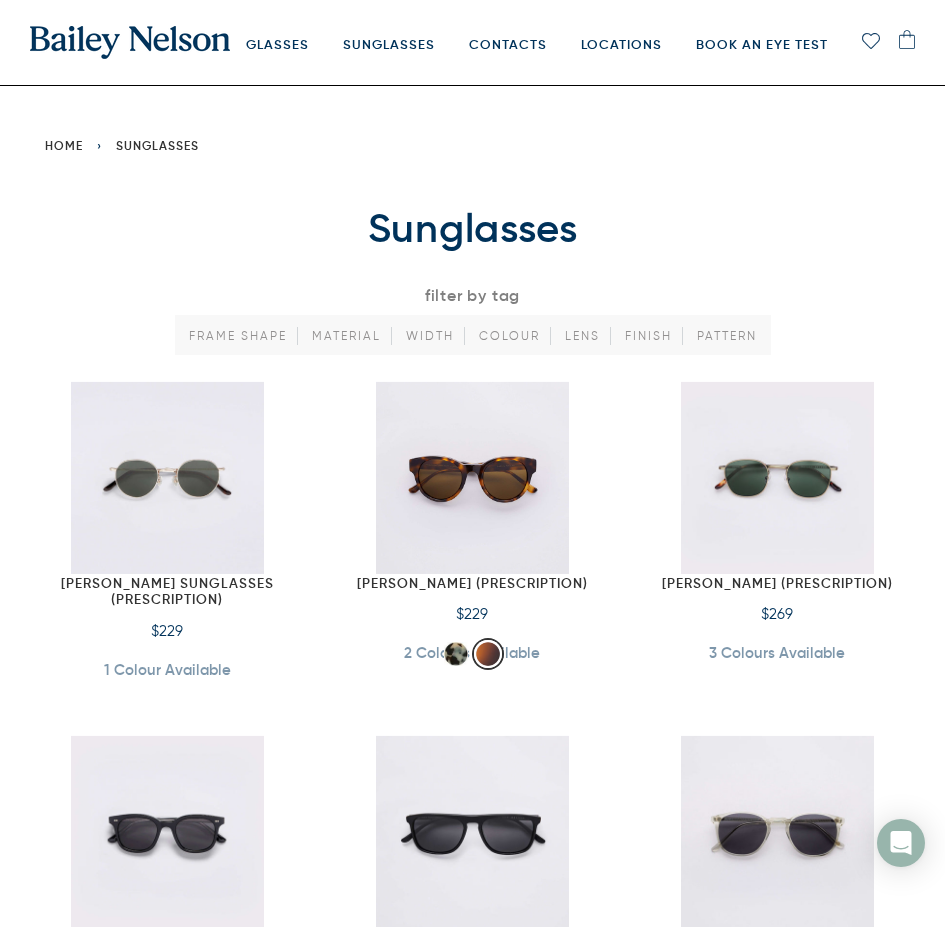 click at bounding box center [488, 654] 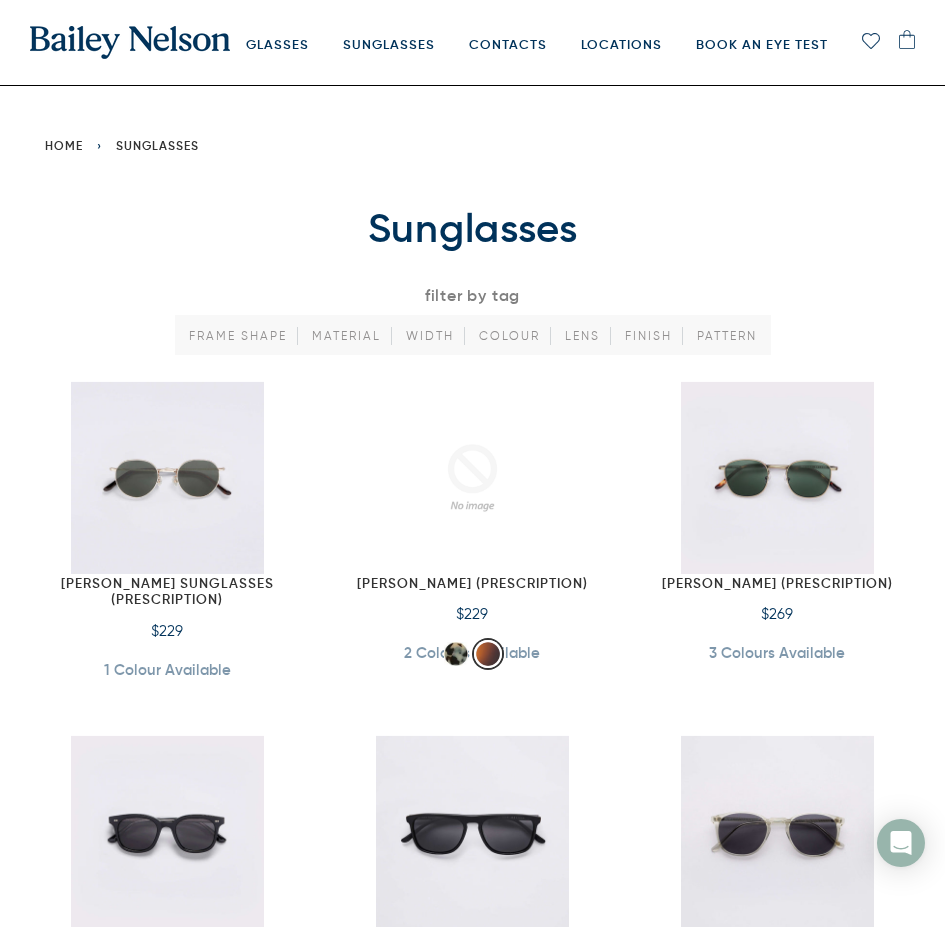 click at bounding box center [472, 478] 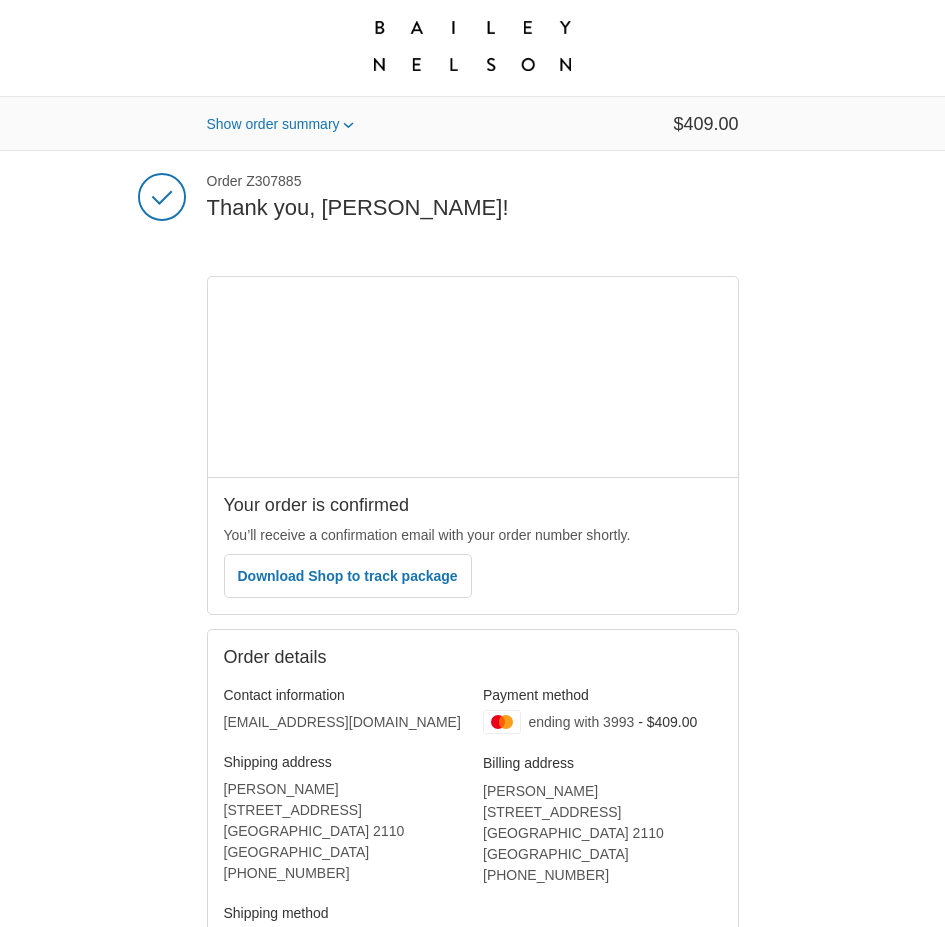 scroll, scrollTop: 0, scrollLeft: 0, axis: both 